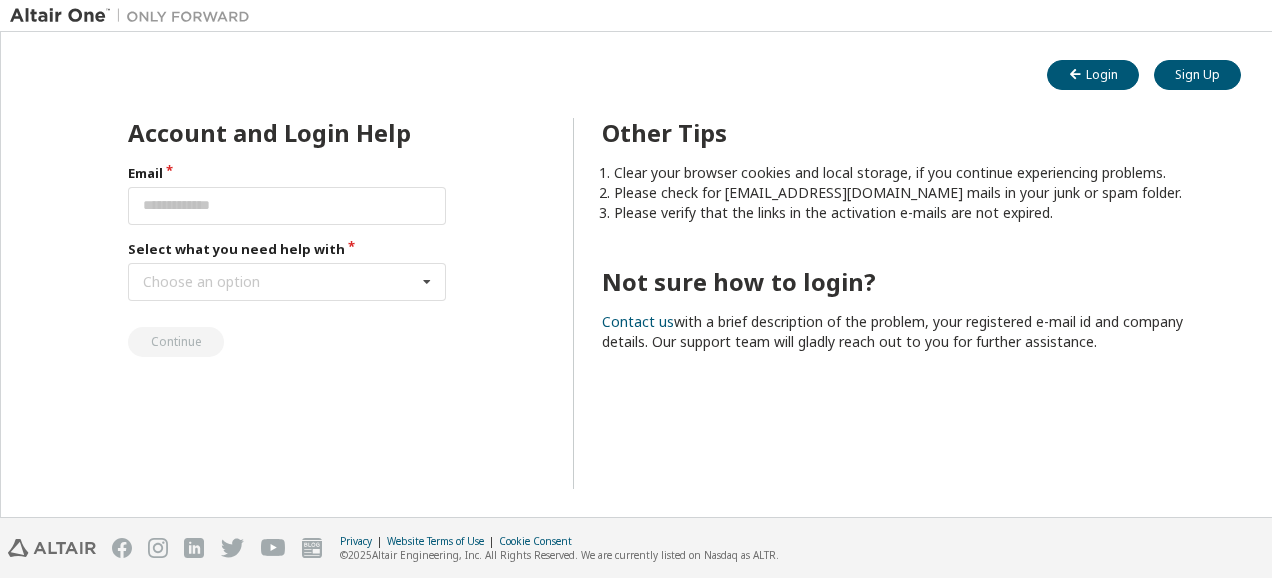 scroll, scrollTop: 0, scrollLeft: 0, axis: both 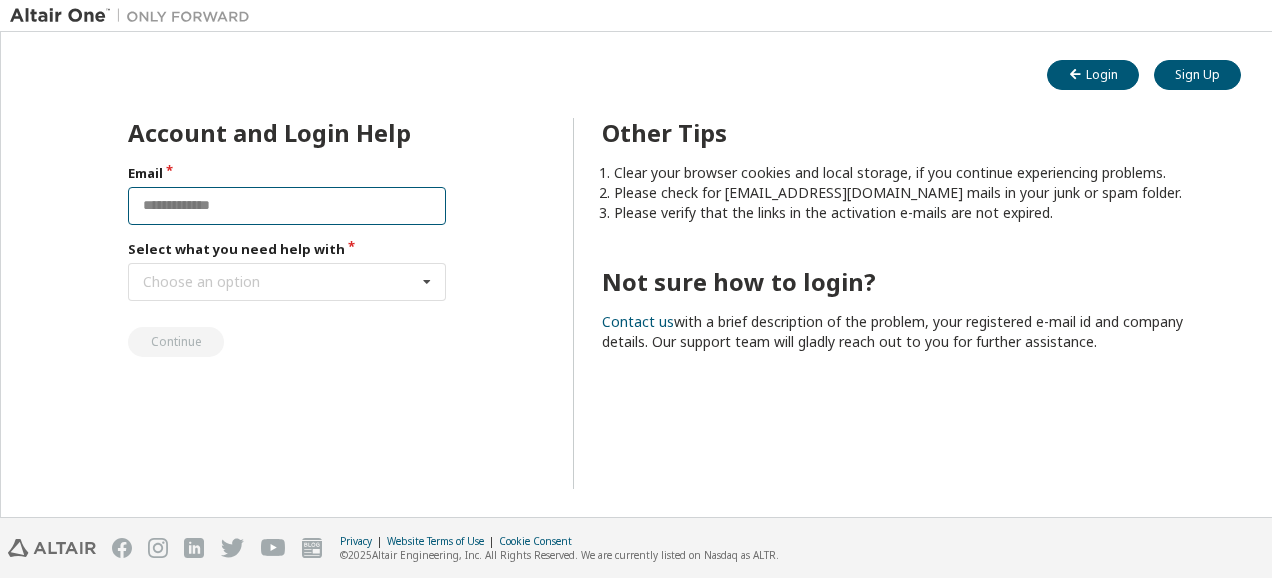 drag, startPoint x: 0, startPoint y: 0, endPoint x: 294, endPoint y: 207, distance: 359.56223 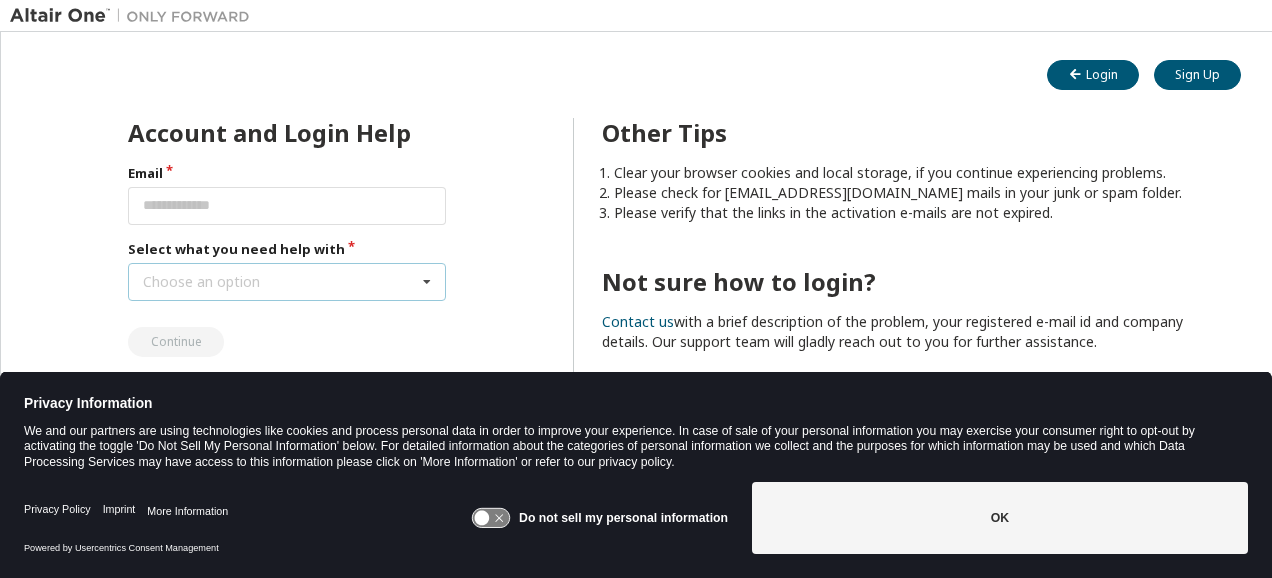 click on "Choose an option I forgot my password I did not receive activation mail My activation mail expired My account is locked I want to reset multi-factor authentication I don't know but can't login" at bounding box center (287, 282) 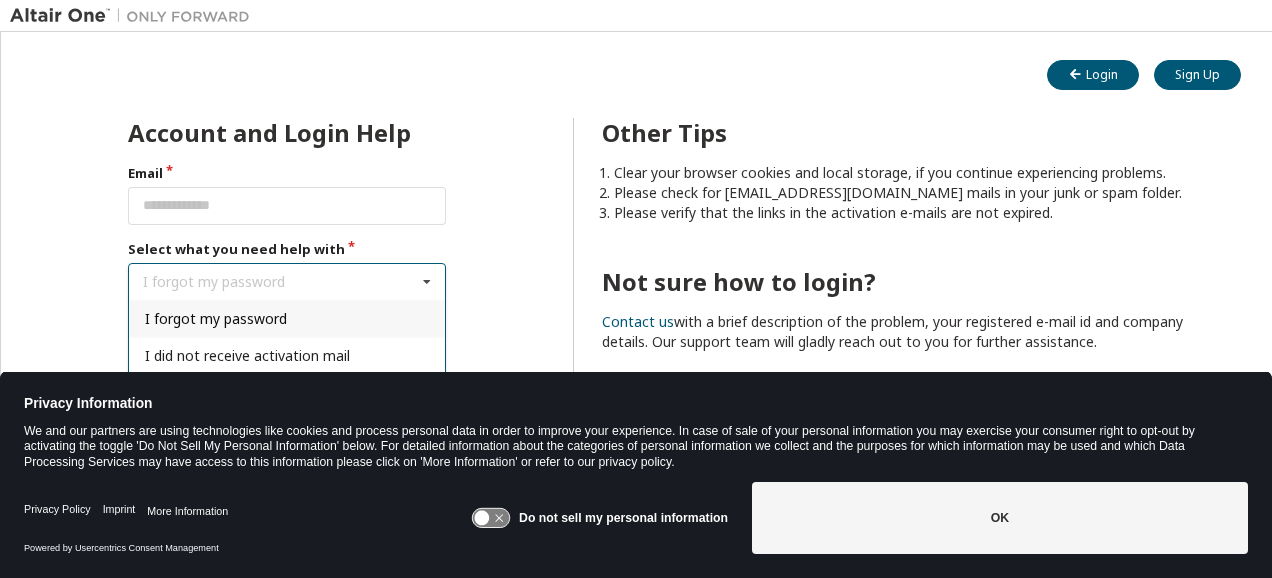 click on "I forgot my password" at bounding box center [216, 318] 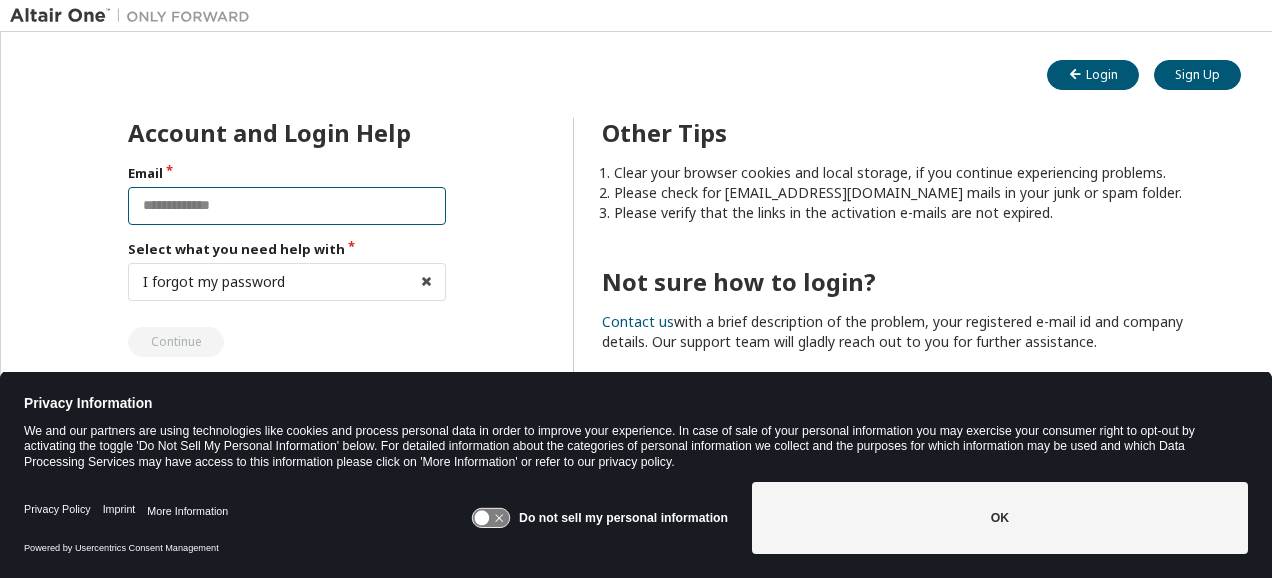 click at bounding box center [287, 206] 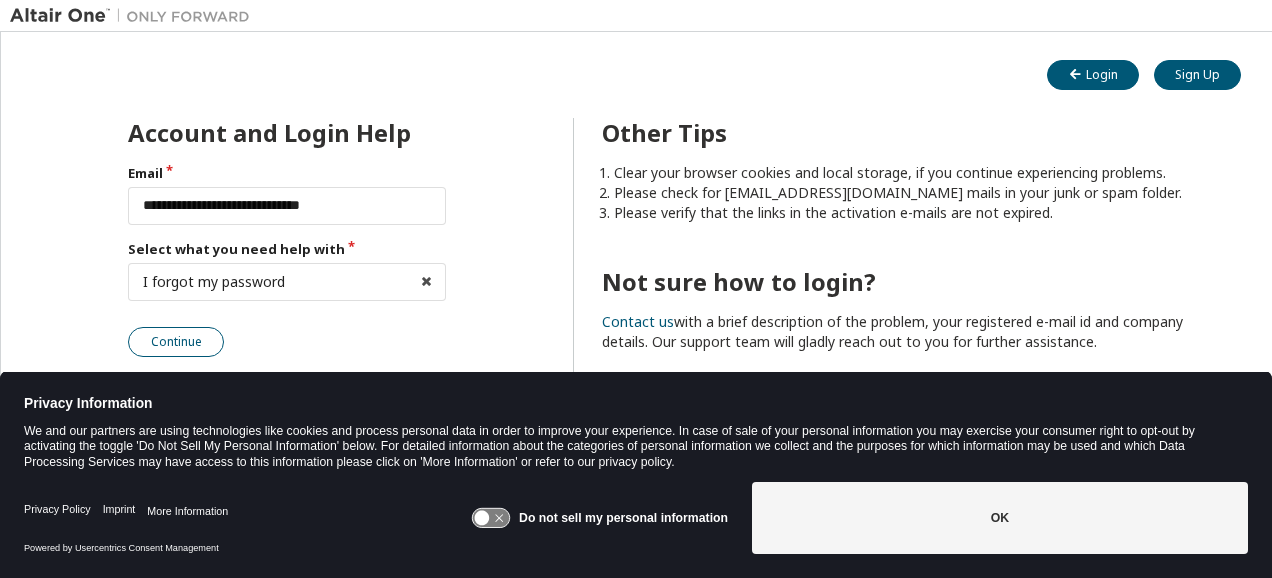 click on "Continue" at bounding box center (176, 342) 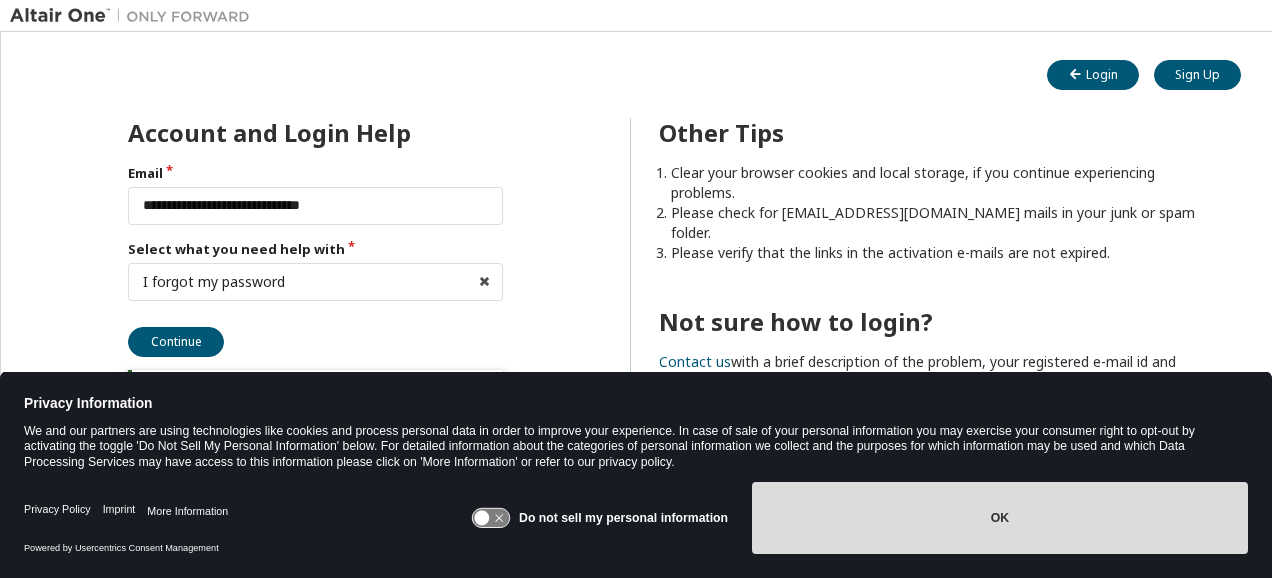 click on "OK" at bounding box center [1000, 518] 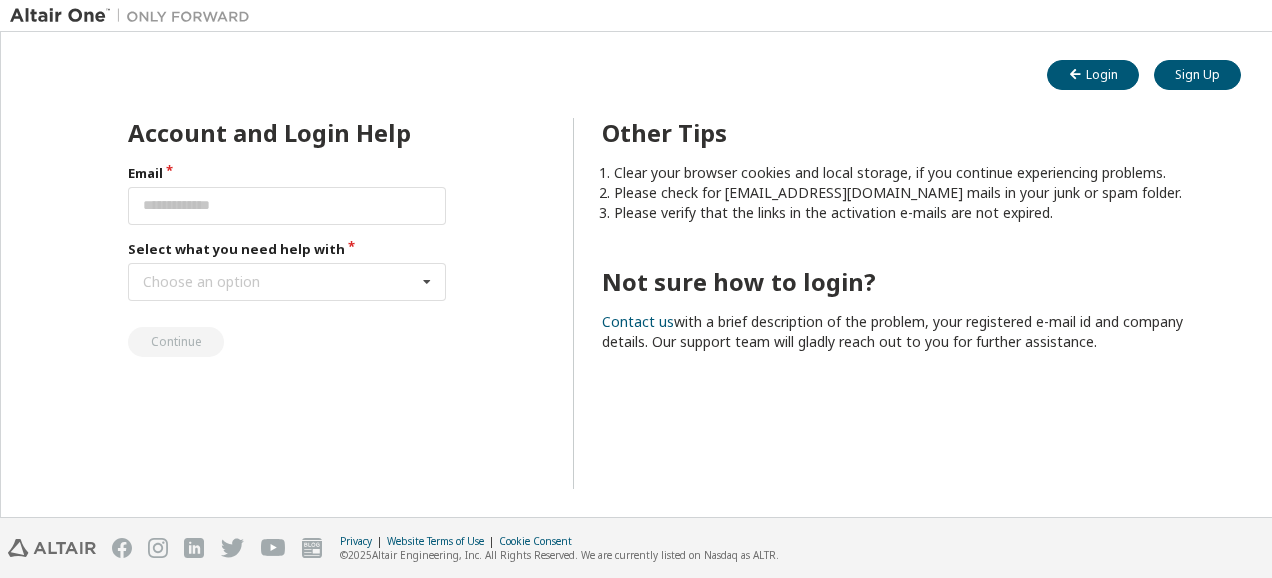 scroll, scrollTop: 0, scrollLeft: 0, axis: both 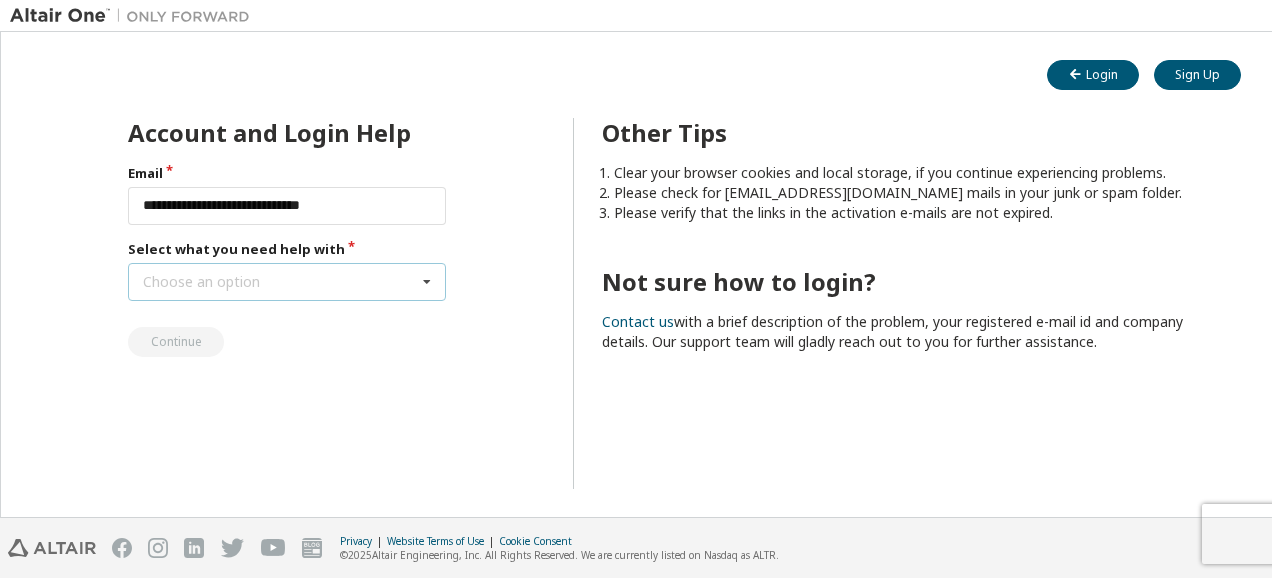 click on "Choose an option" at bounding box center (201, 282) 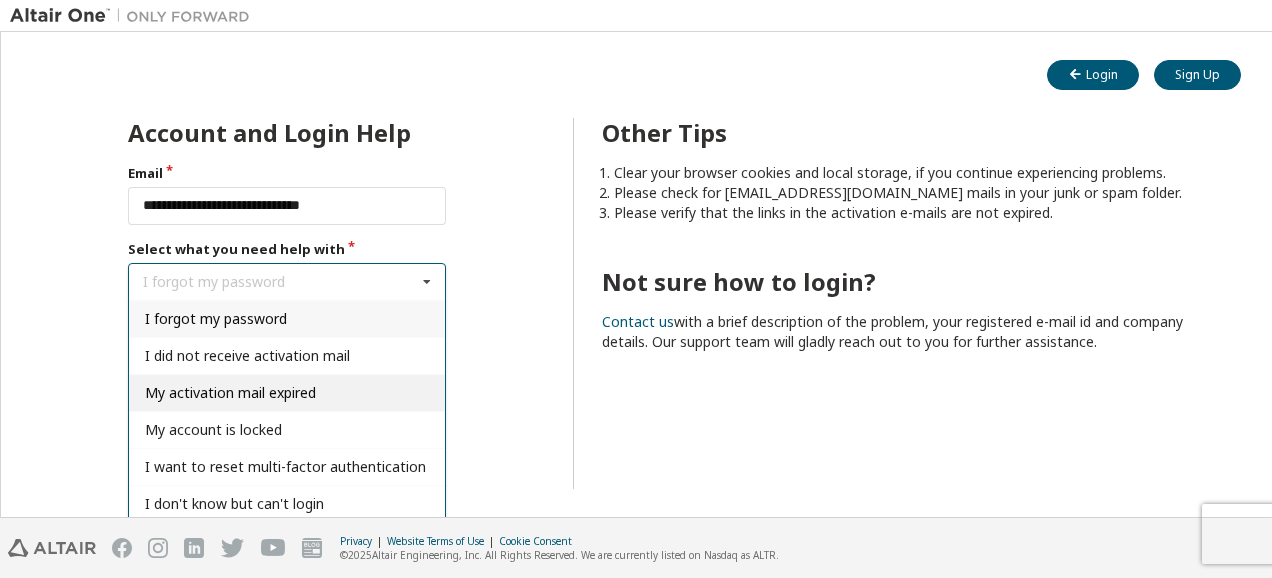 scroll, scrollTop: 2, scrollLeft: 0, axis: vertical 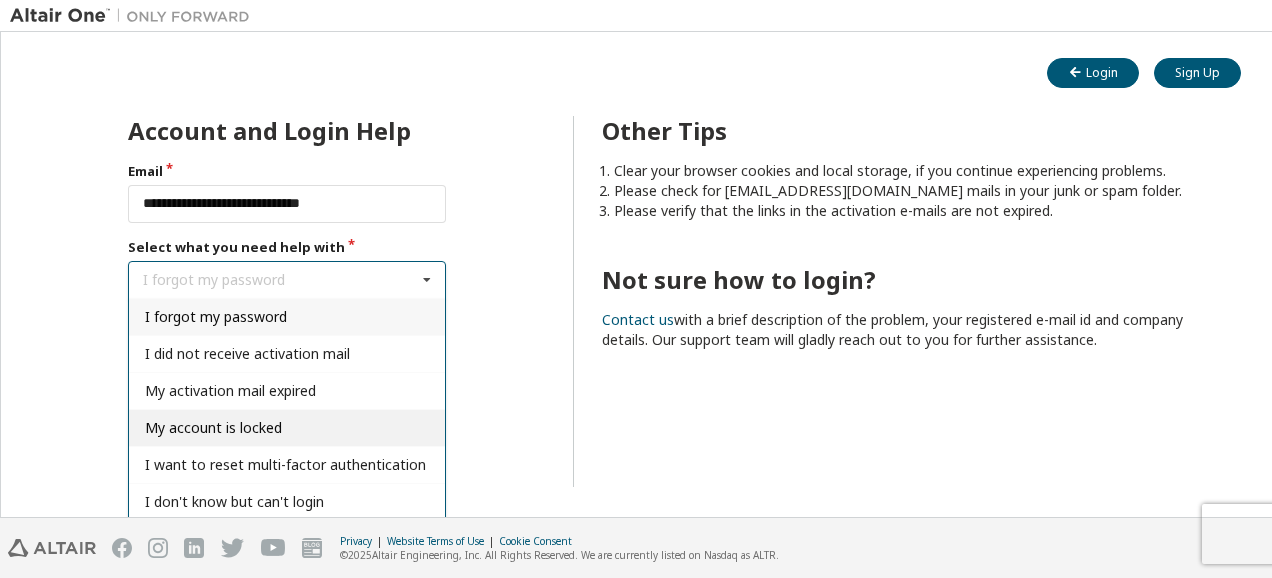 click on "My account is locked" at bounding box center [213, 427] 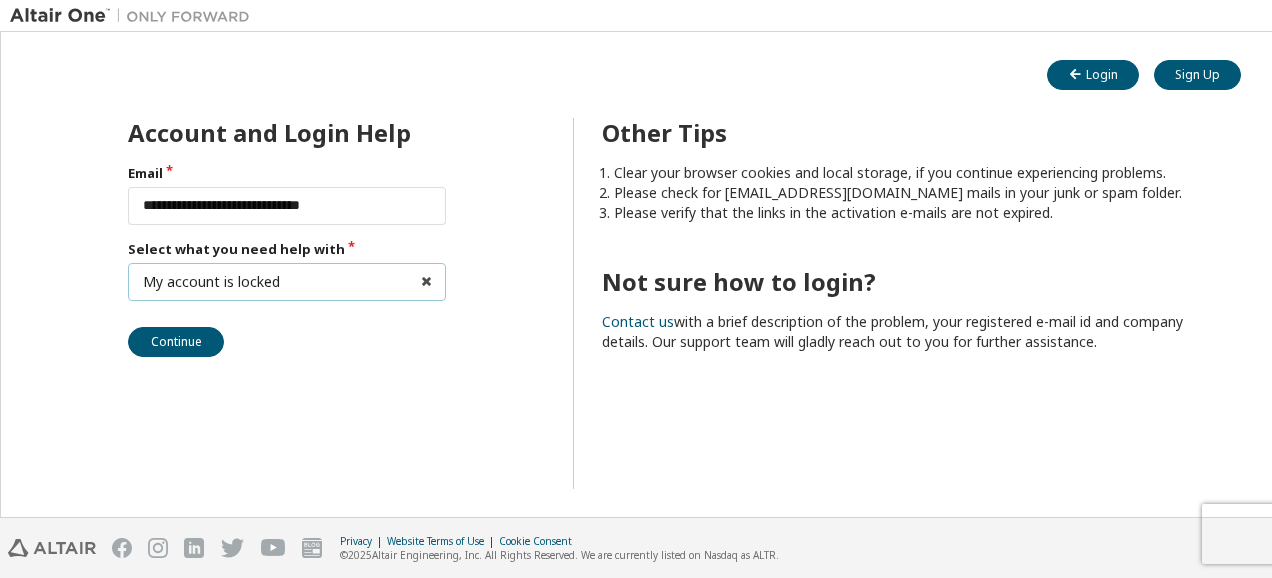 scroll, scrollTop: 0, scrollLeft: 0, axis: both 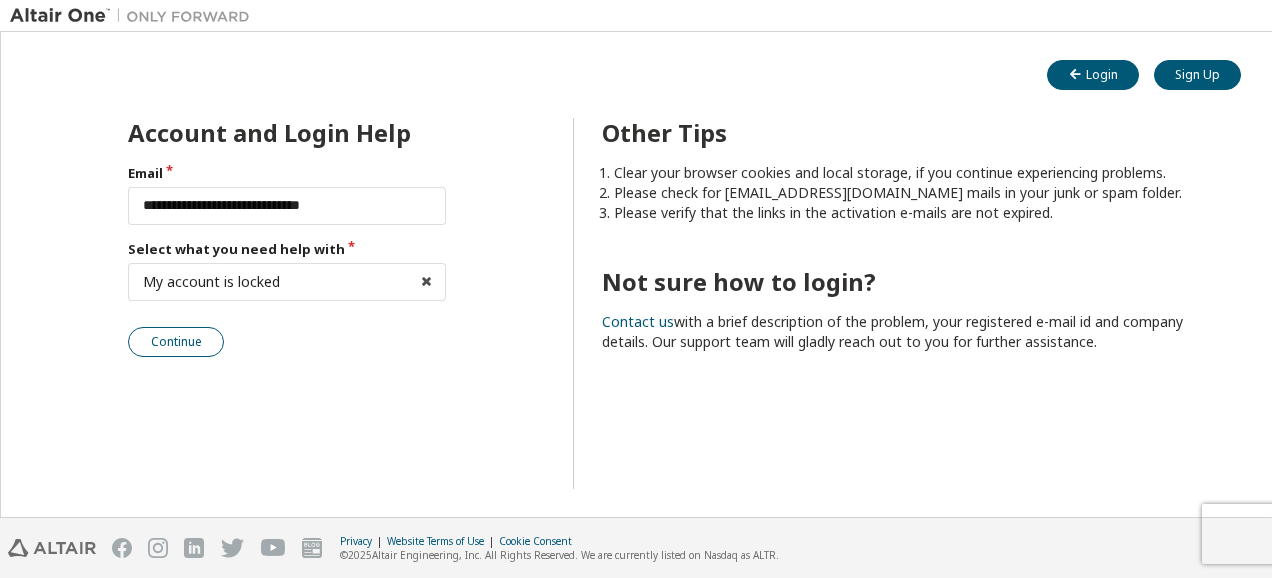 click on "Continue" at bounding box center [176, 342] 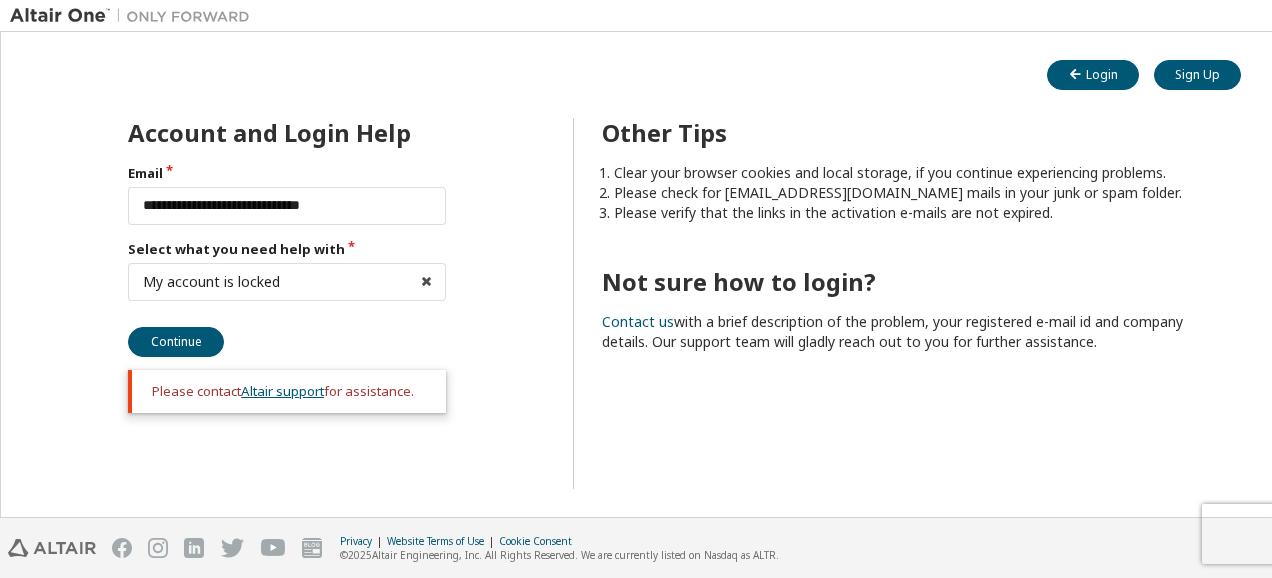 click on "Altair support" at bounding box center [282, 391] 